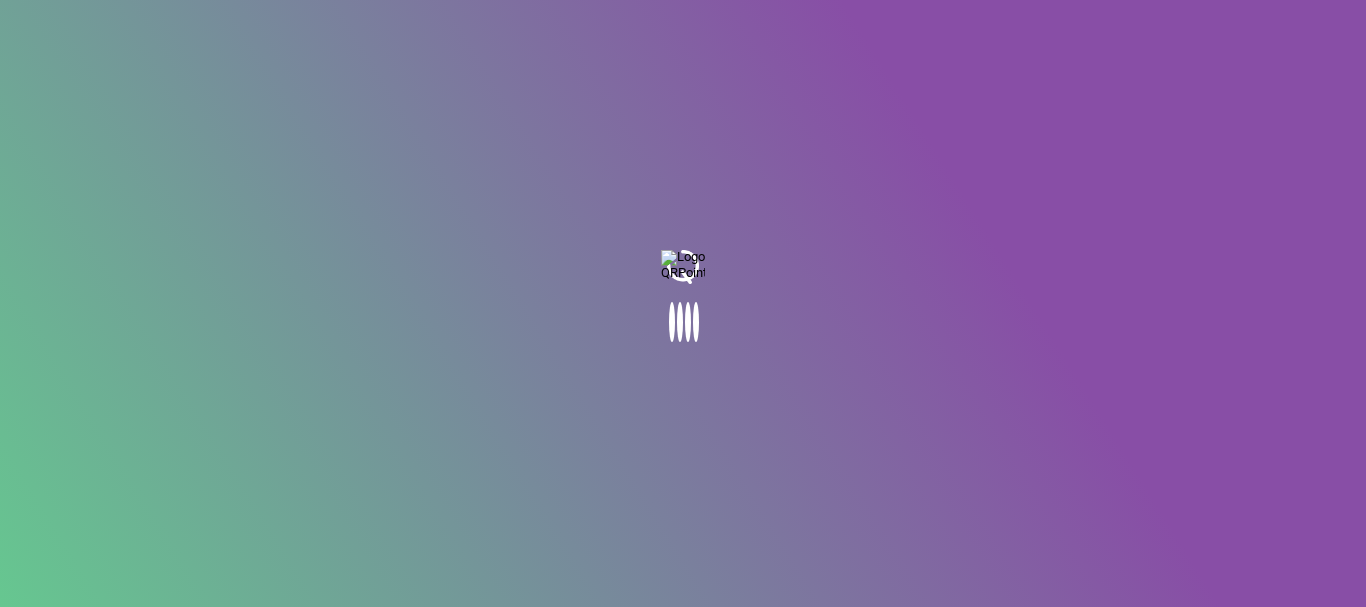 scroll, scrollTop: 0, scrollLeft: 0, axis: both 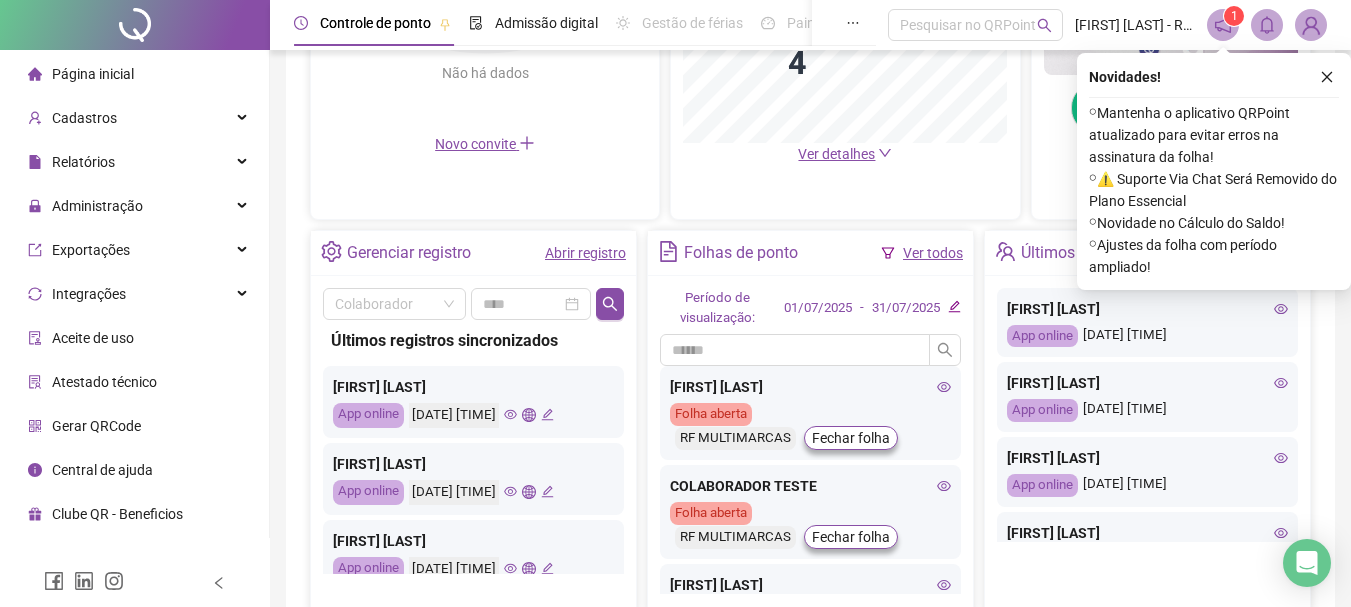 click 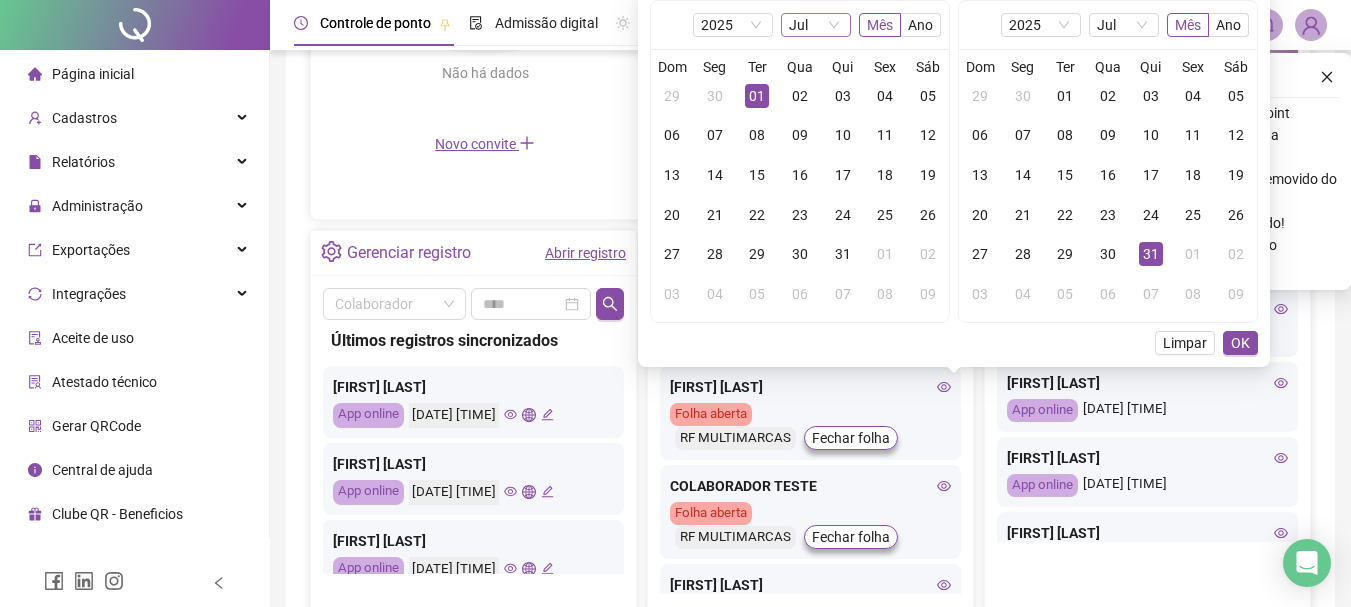 click on "Jul" at bounding box center (816, 25) 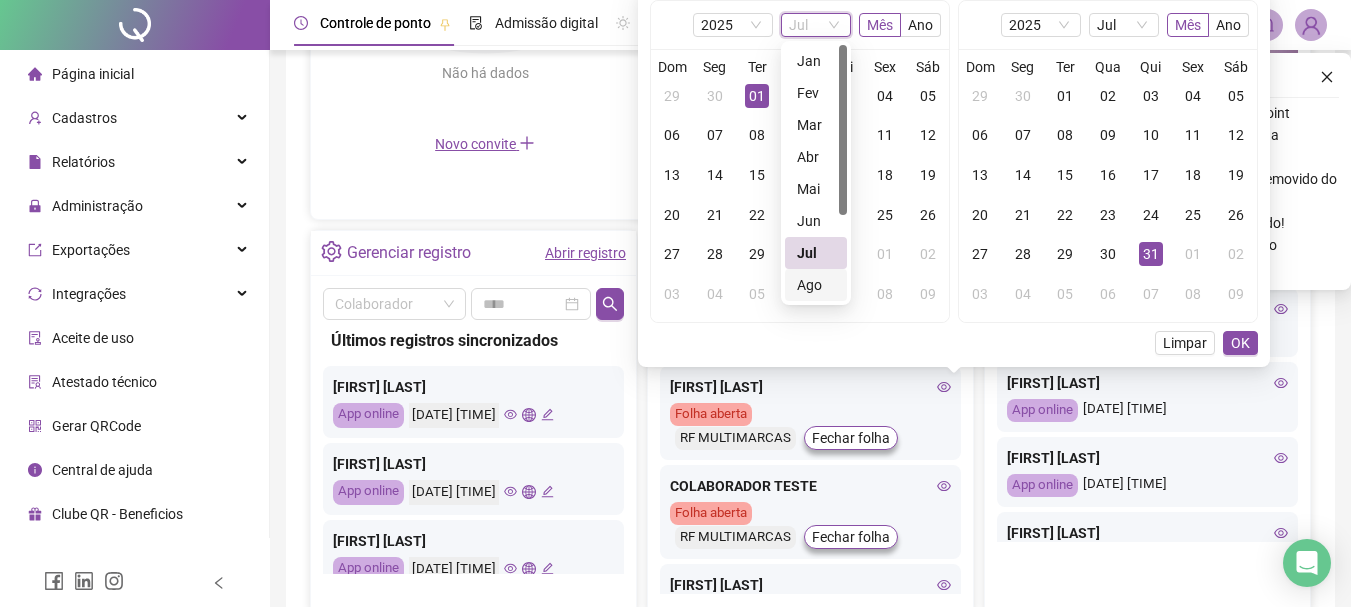 click on "Ago" at bounding box center [816, 285] 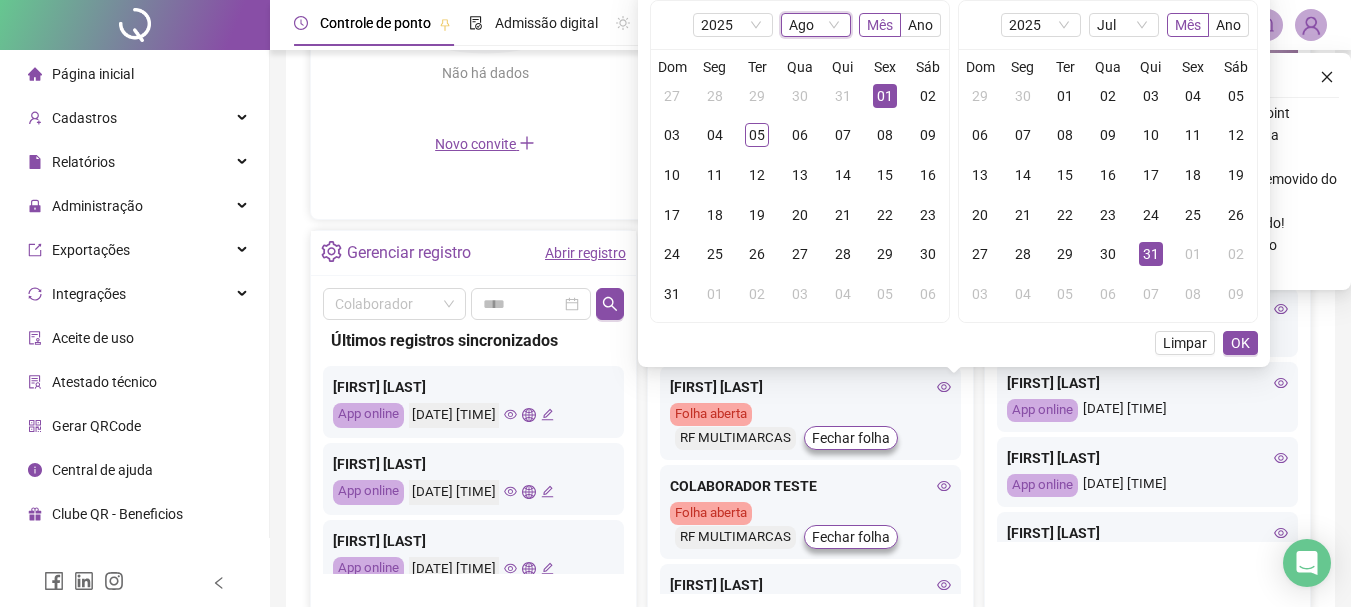 click on "01" at bounding box center [885, 96] 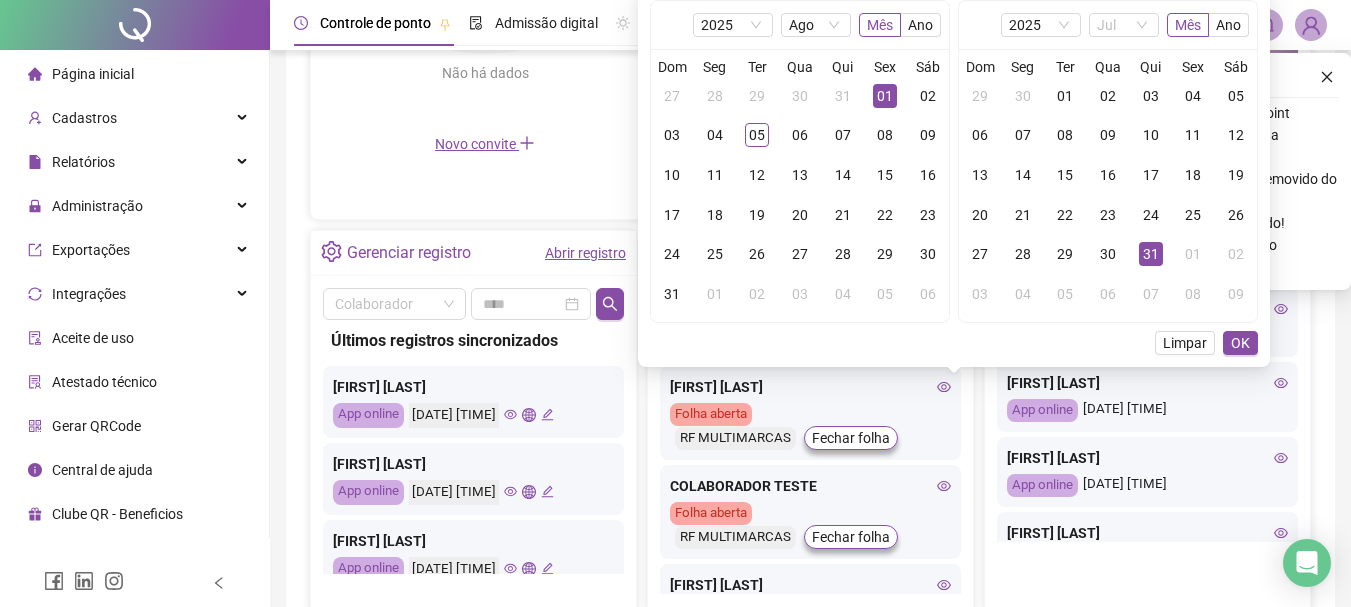 drag, startPoint x: 1152, startPoint y: 18, endPoint x: 1149, endPoint y: 38, distance: 20.22375 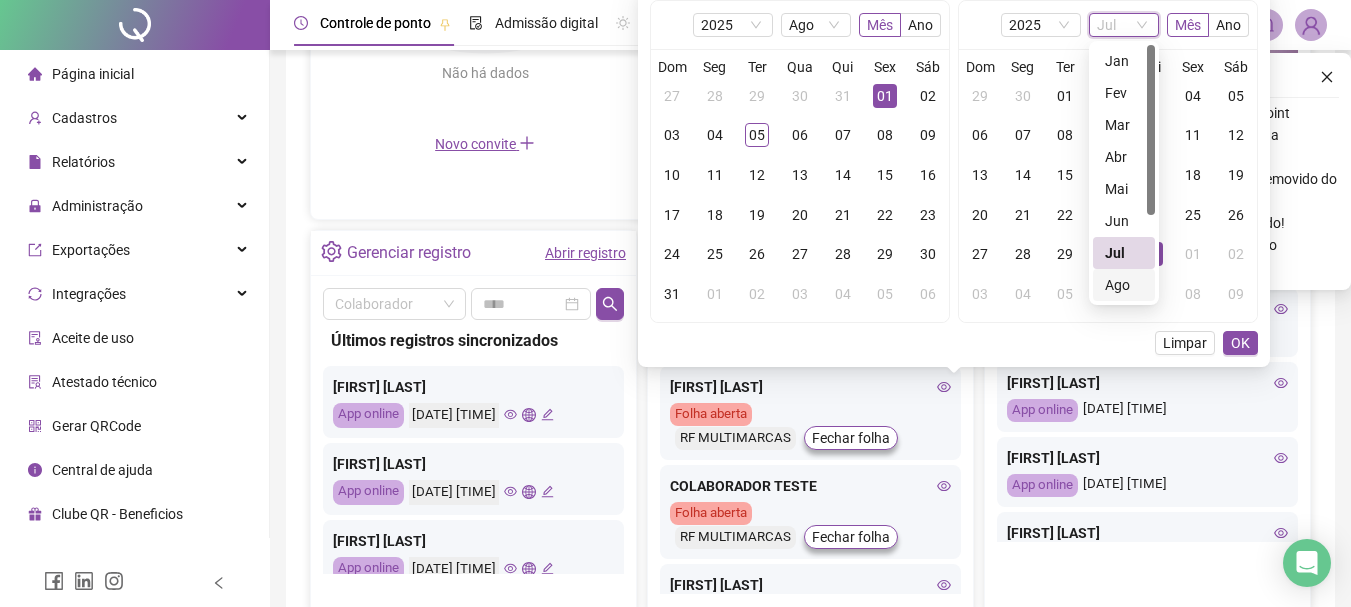 click on "Ago" at bounding box center (1124, 285) 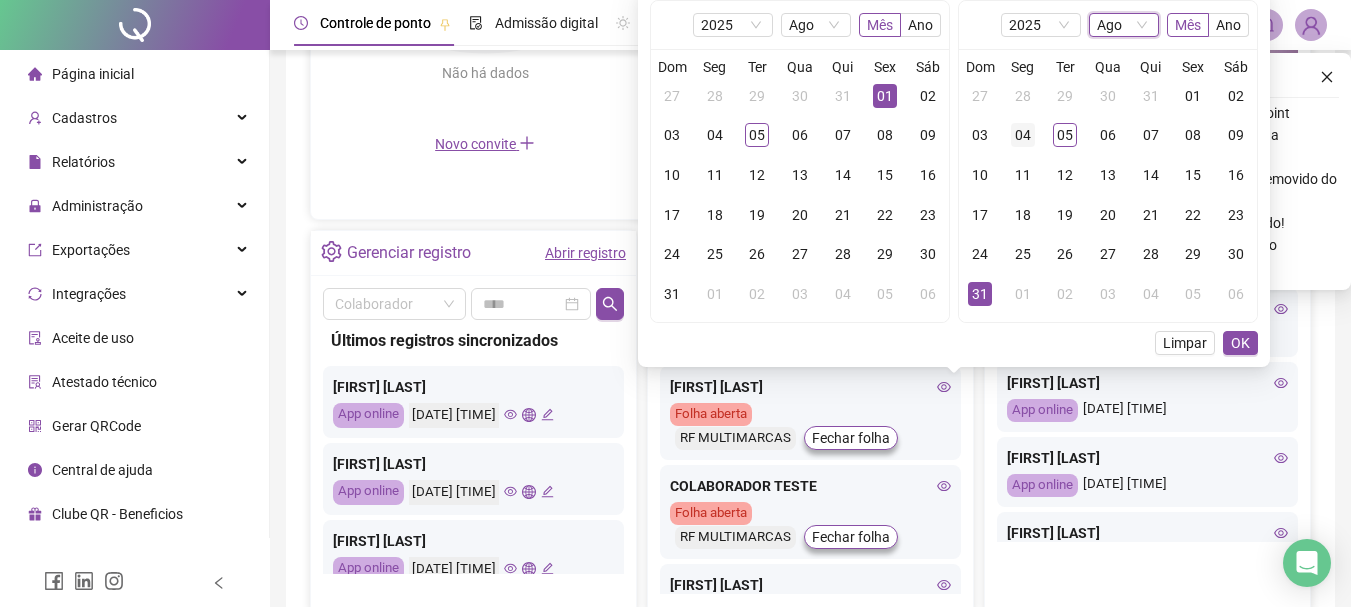 click on "04" at bounding box center (1023, 135) 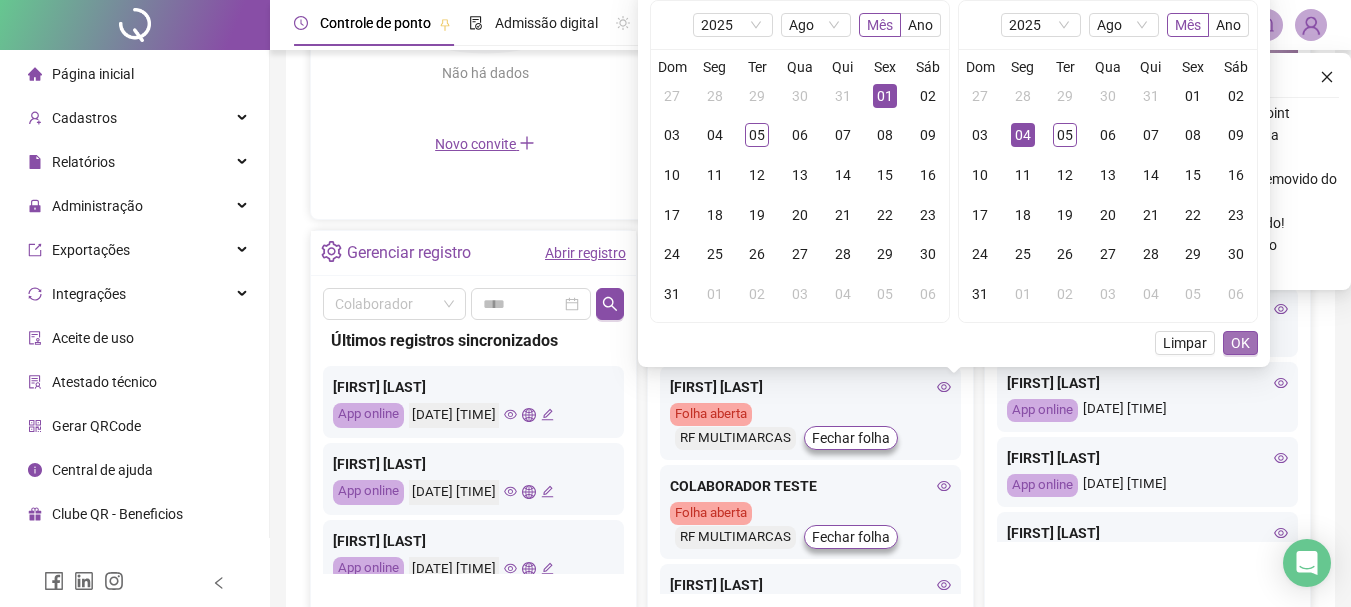 click on "OK" at bounding box center [1240, 343] 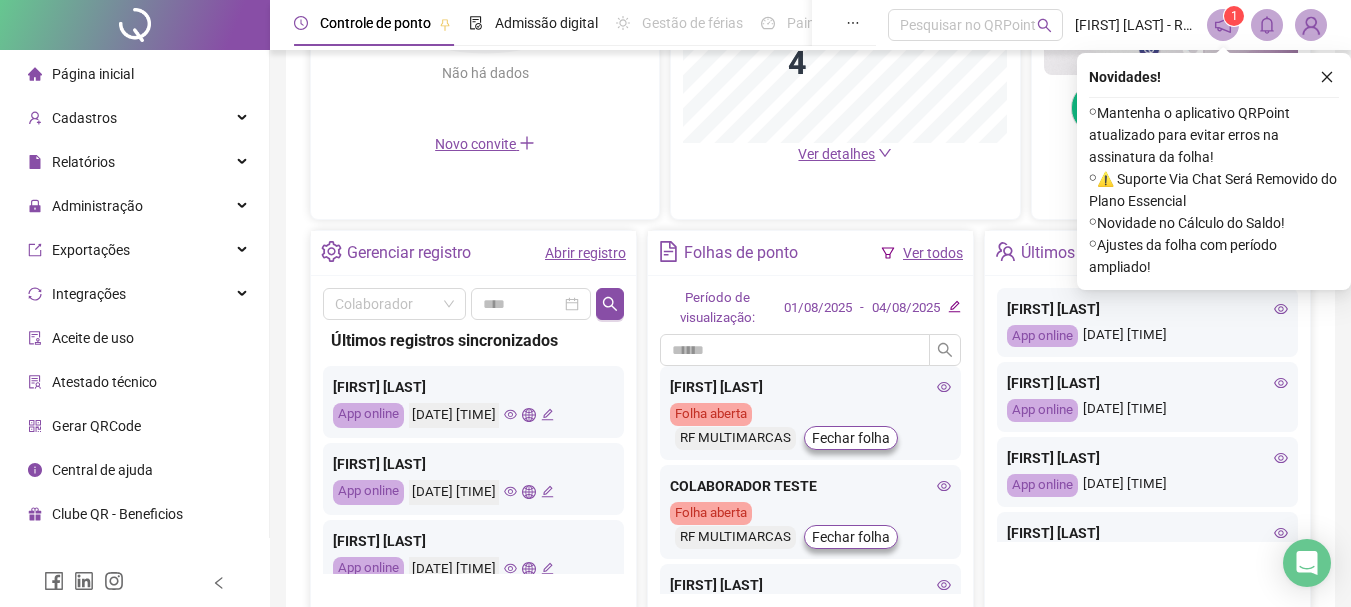 click 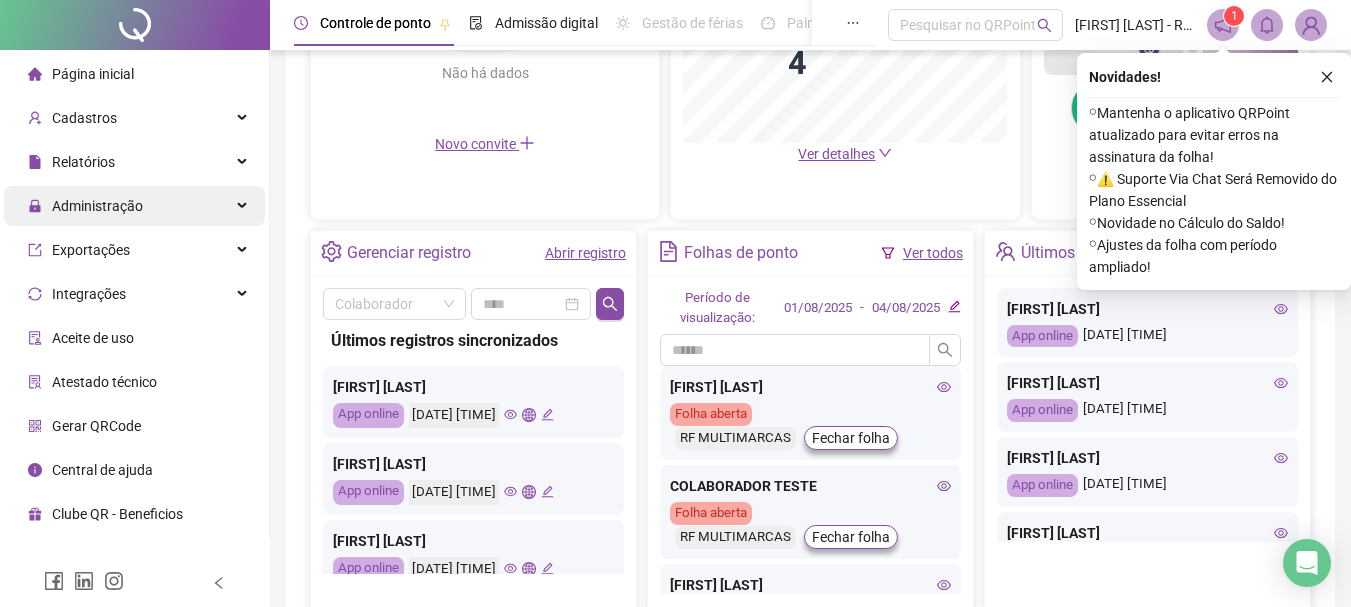 click on "Administração" at bounding box center [134, 206] 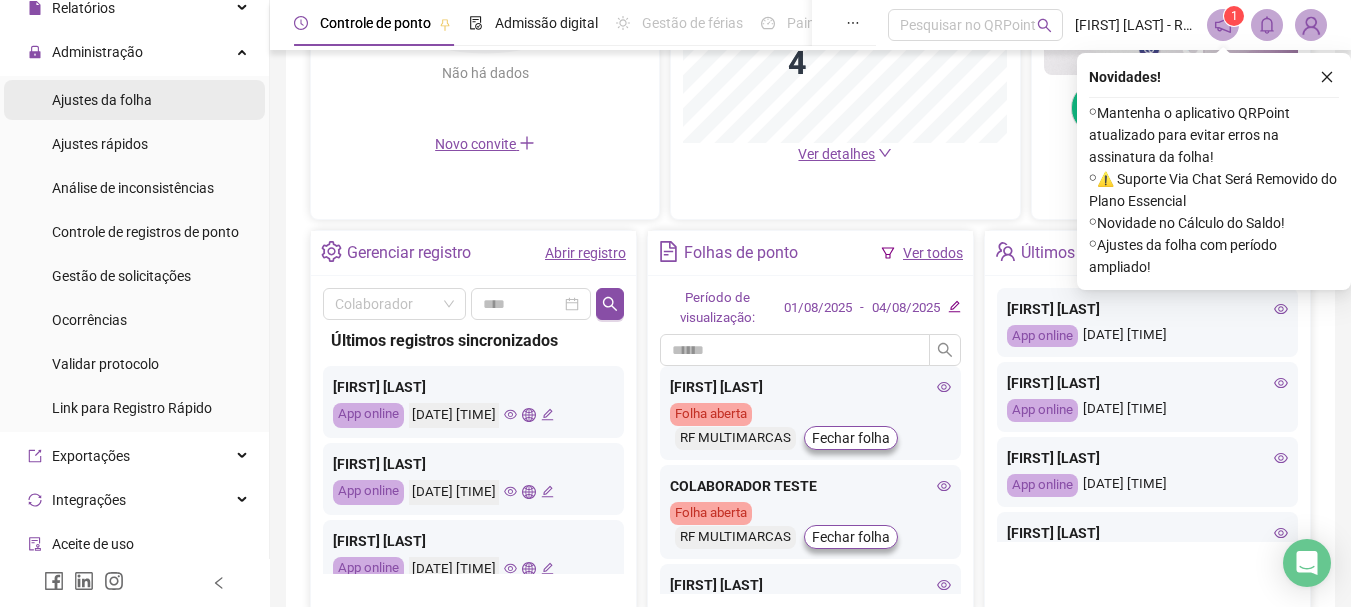 scroll, scrollTop: 200, scrollLeft: 0, axis: vertical 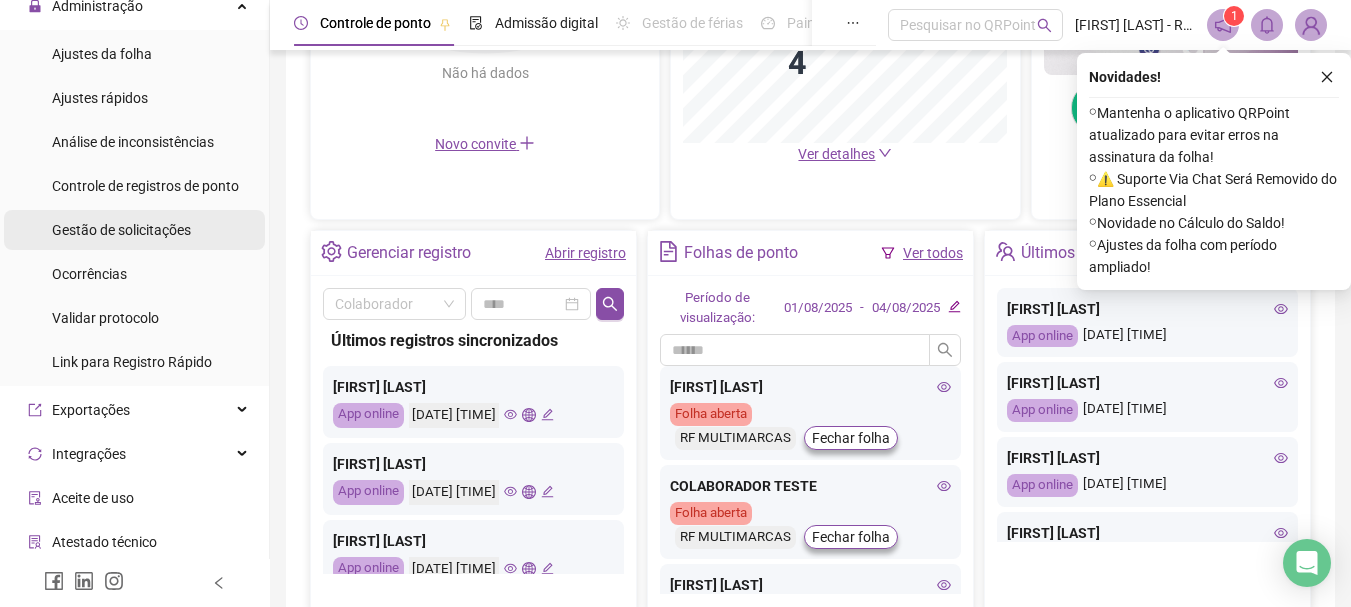 click on "Gestão de solicitações" at bounding box center [121, 230] 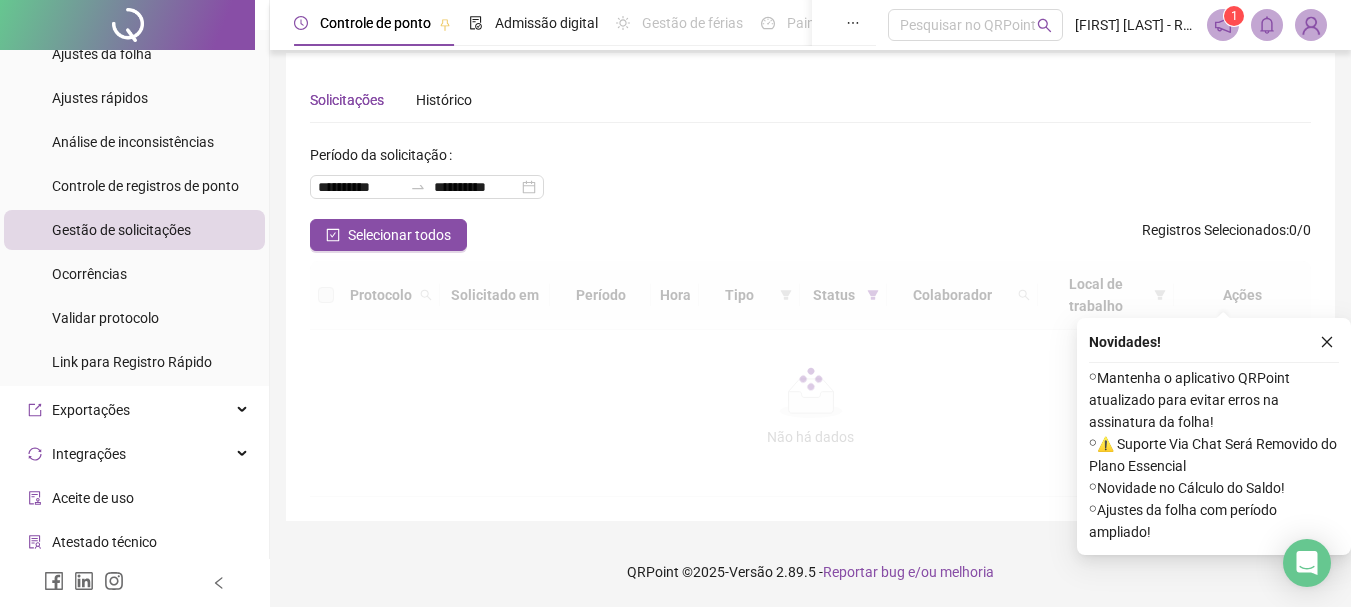 scroll, scrollTop: 0, scrollLeft: 0, axis: both 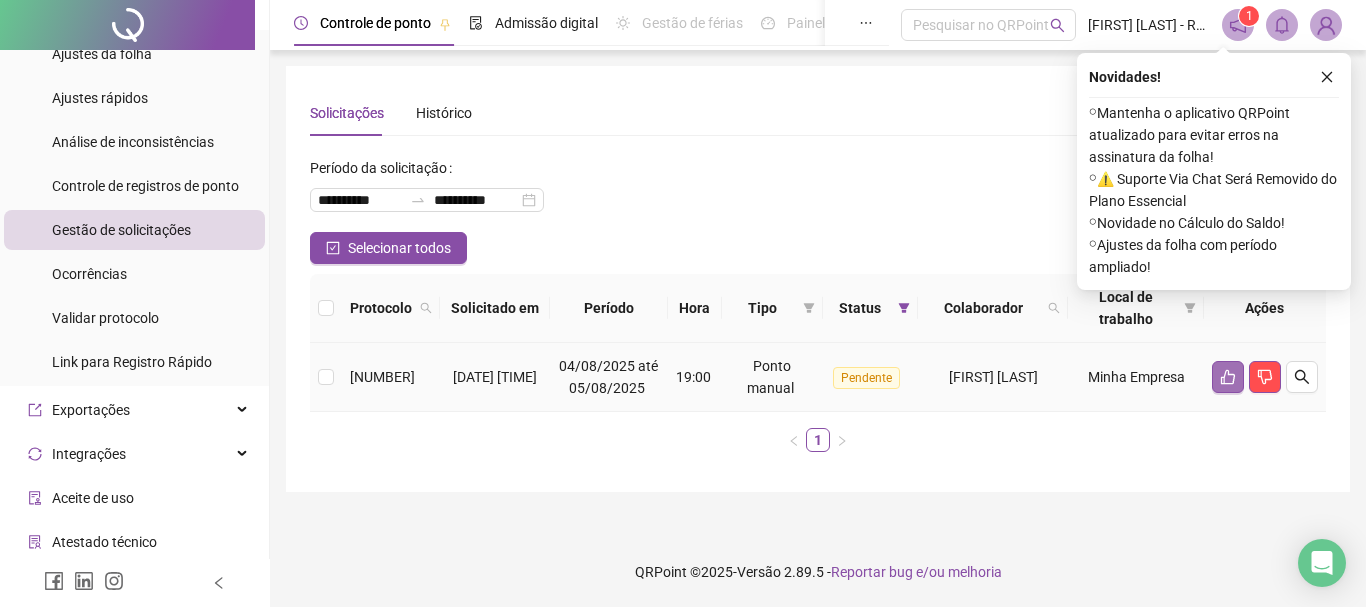 click 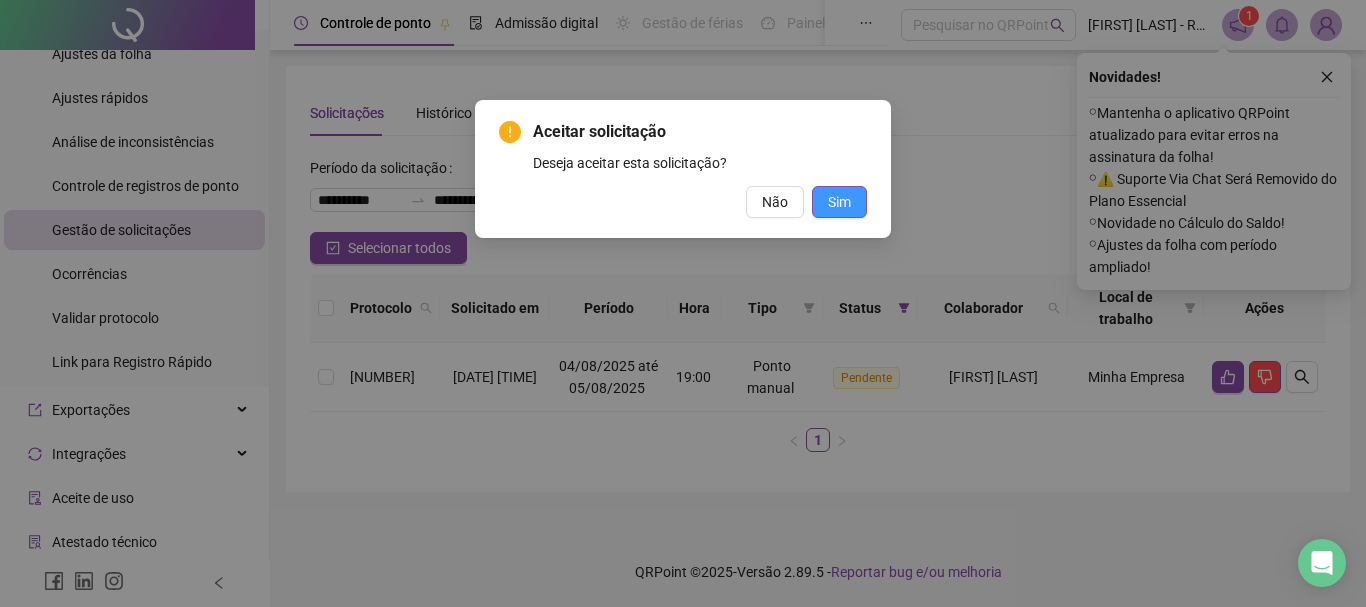click on "Sim" at bounding box center (839, 202) 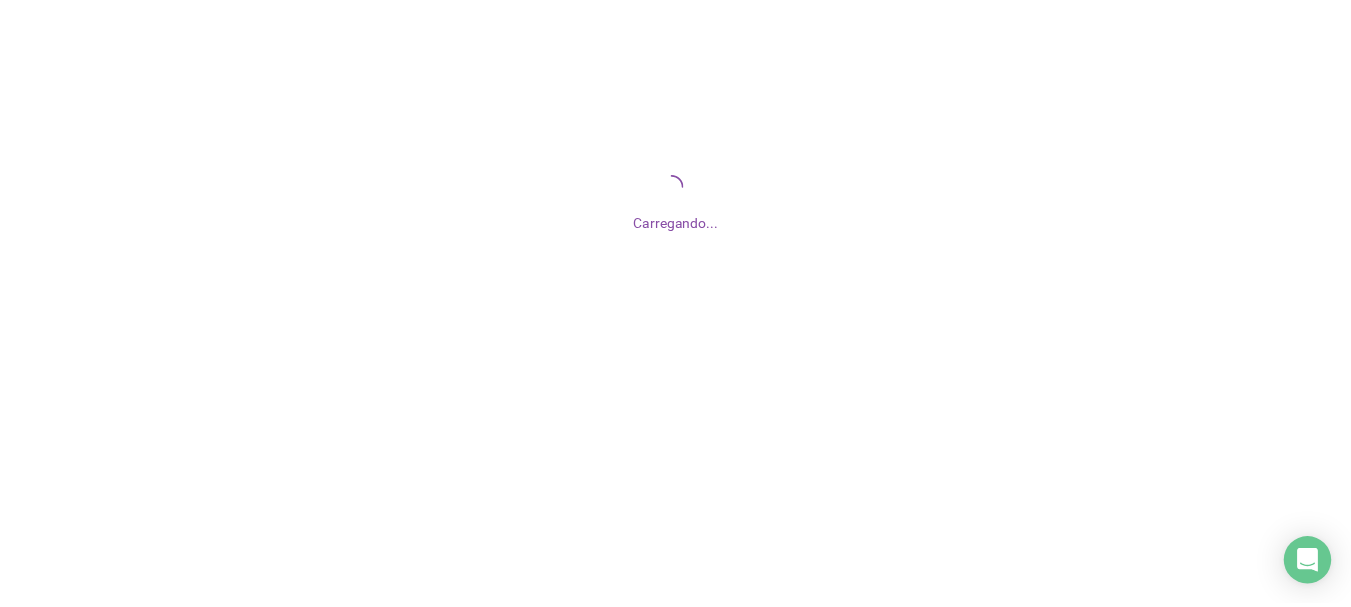 scroll, scrollTop: 0, scrollLeft: 0, axis: both 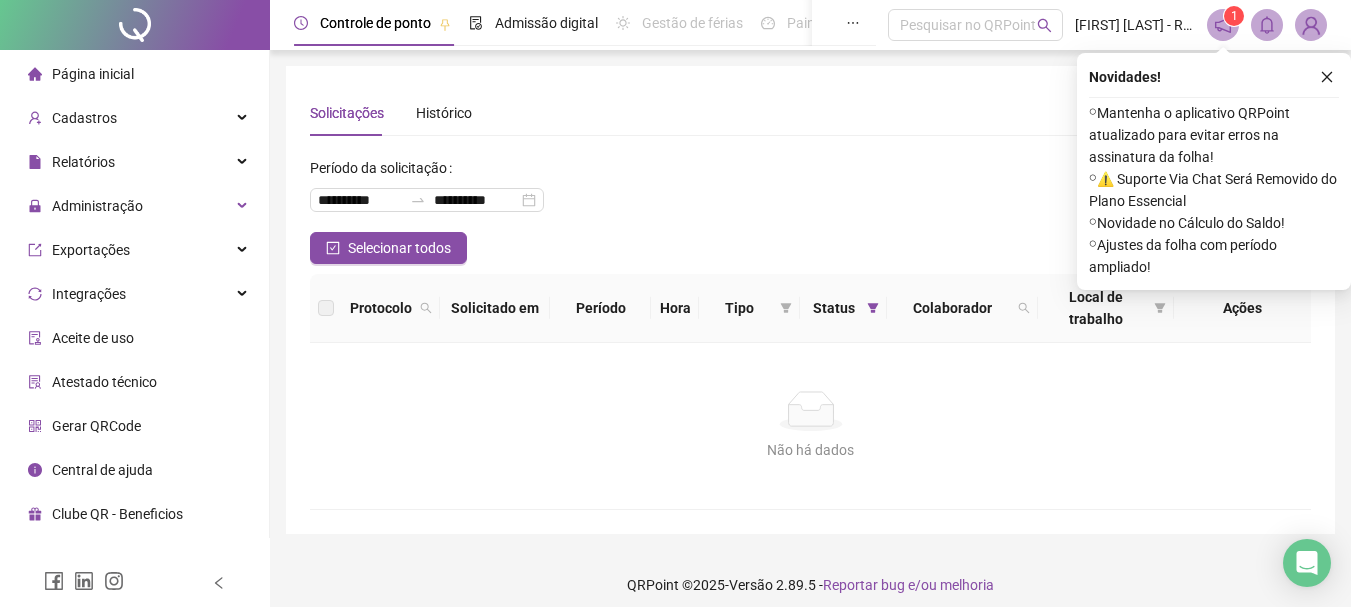 click at bounding box center (135, 25) 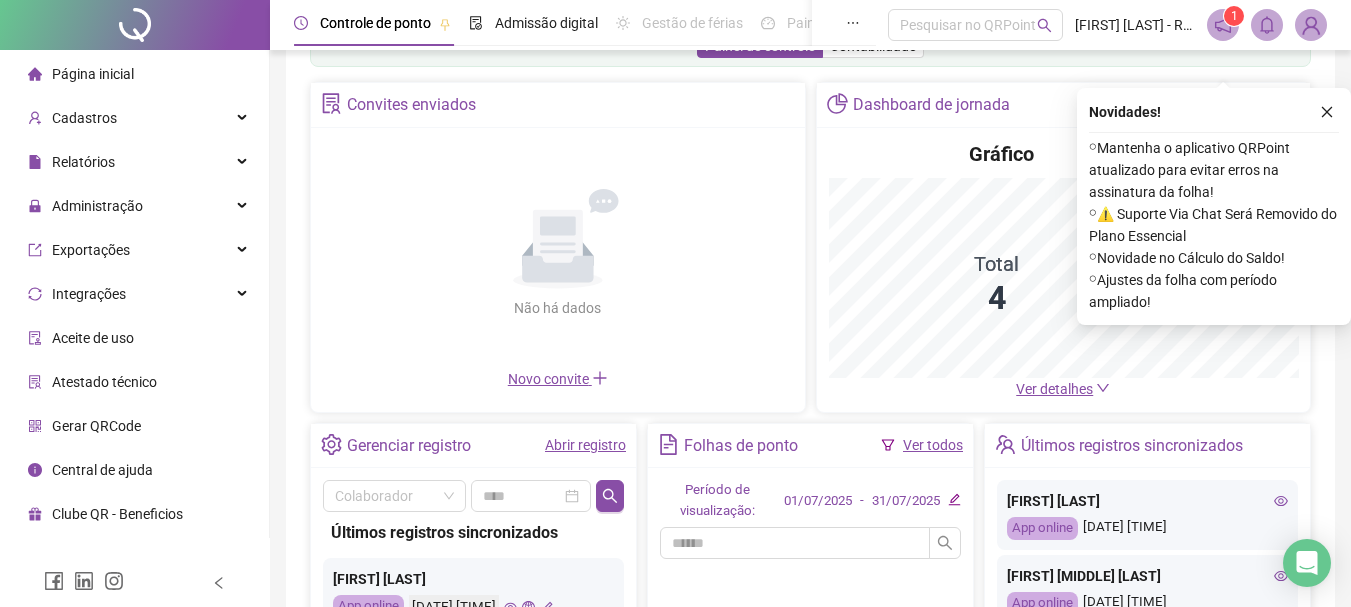 scroll, scrollTop: 100, scrollLeft: 0, axis: vertical 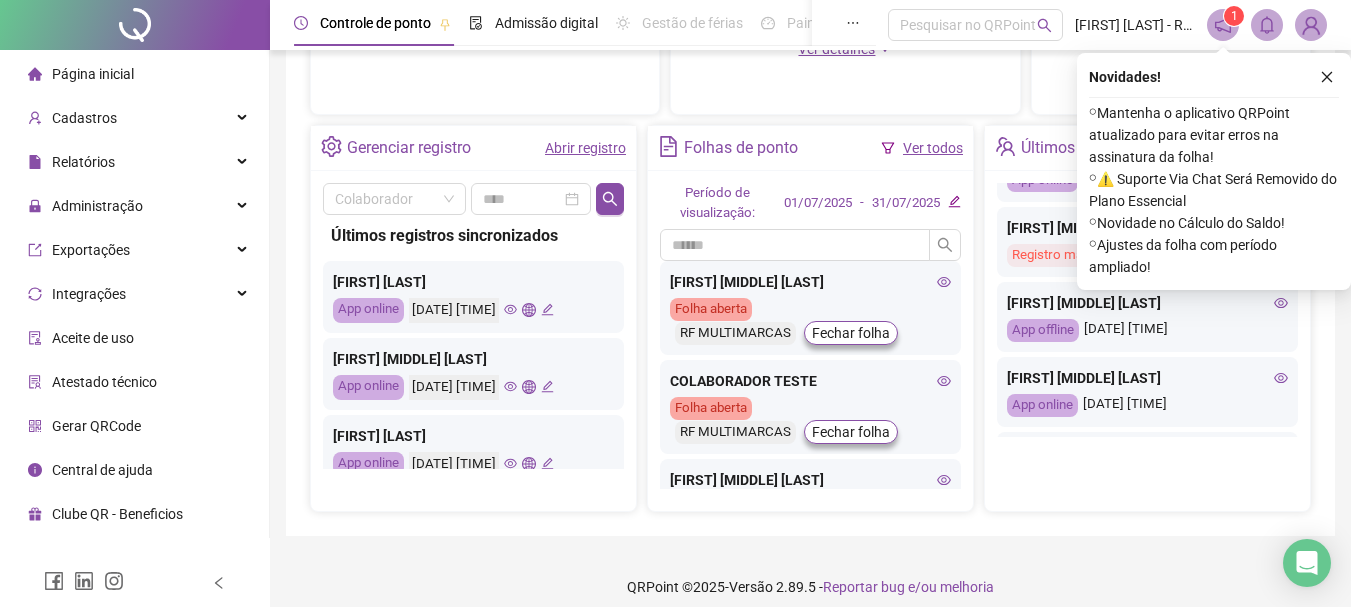 click 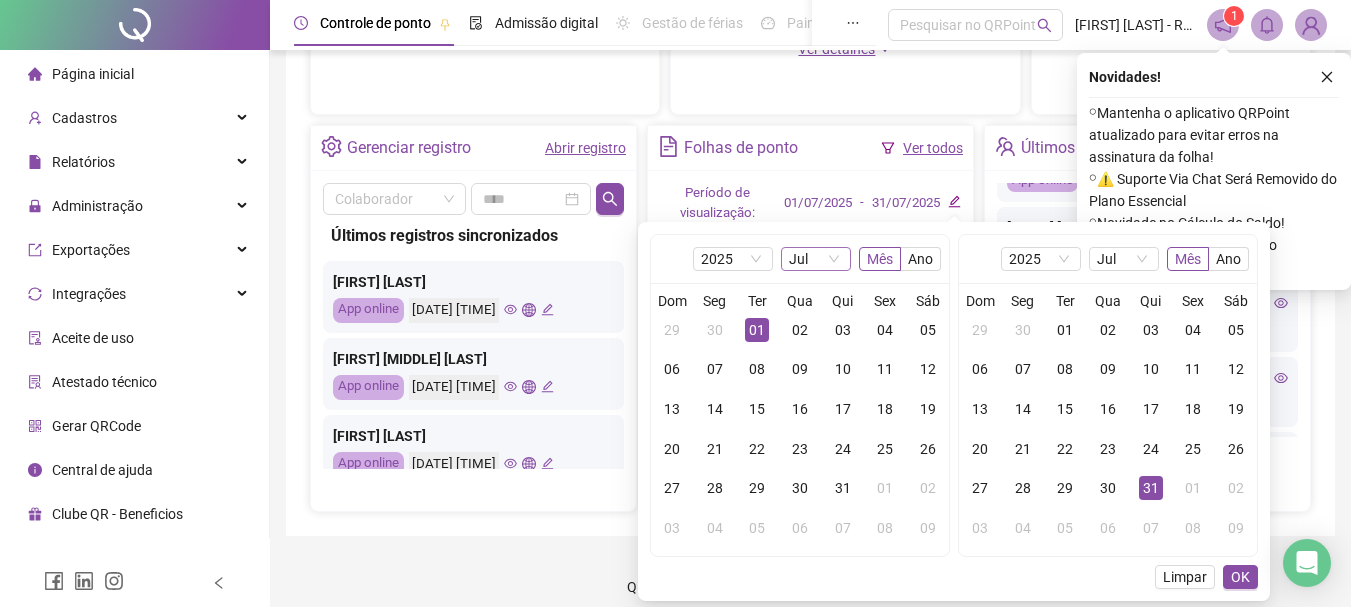 click on "Jul" at bounding box center [816, 259] 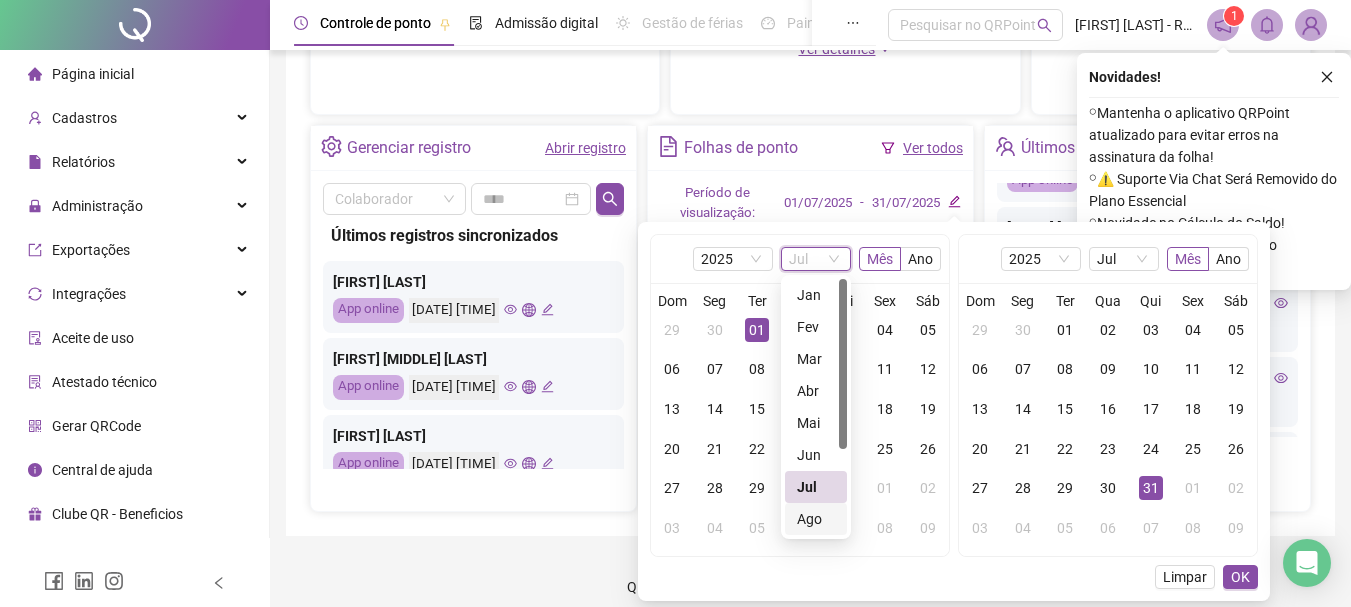 click on "Ago" at bounding box center [816, 519] 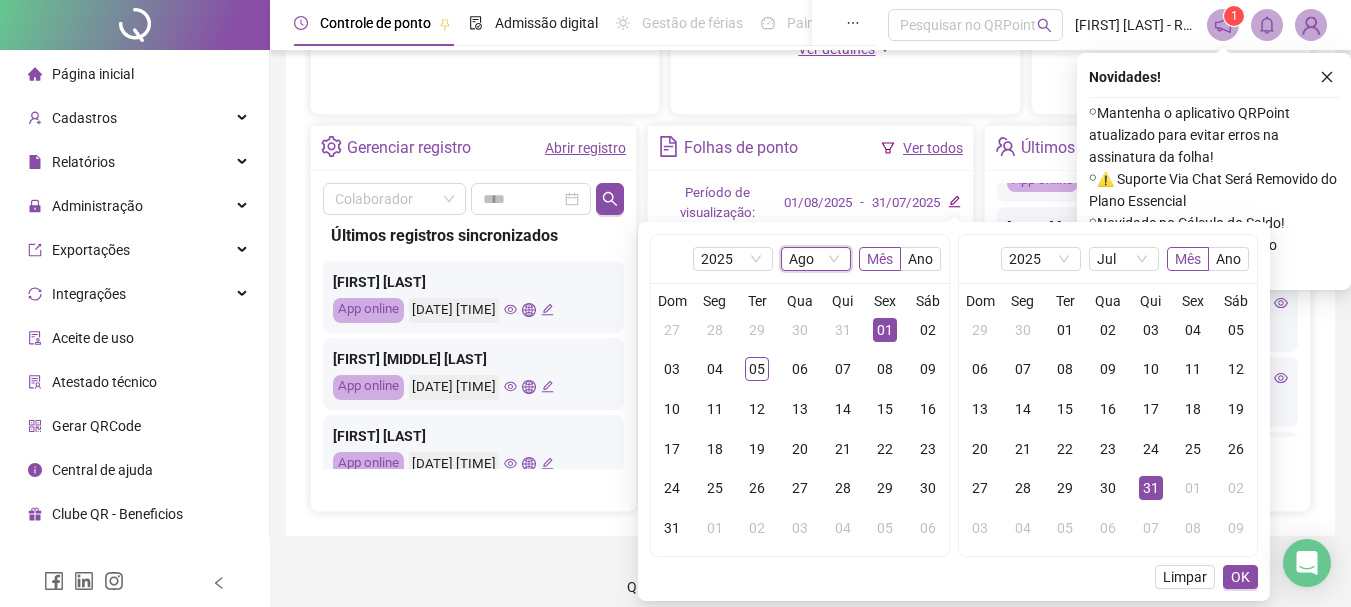 click on "01" at bounding box center [885, 330] 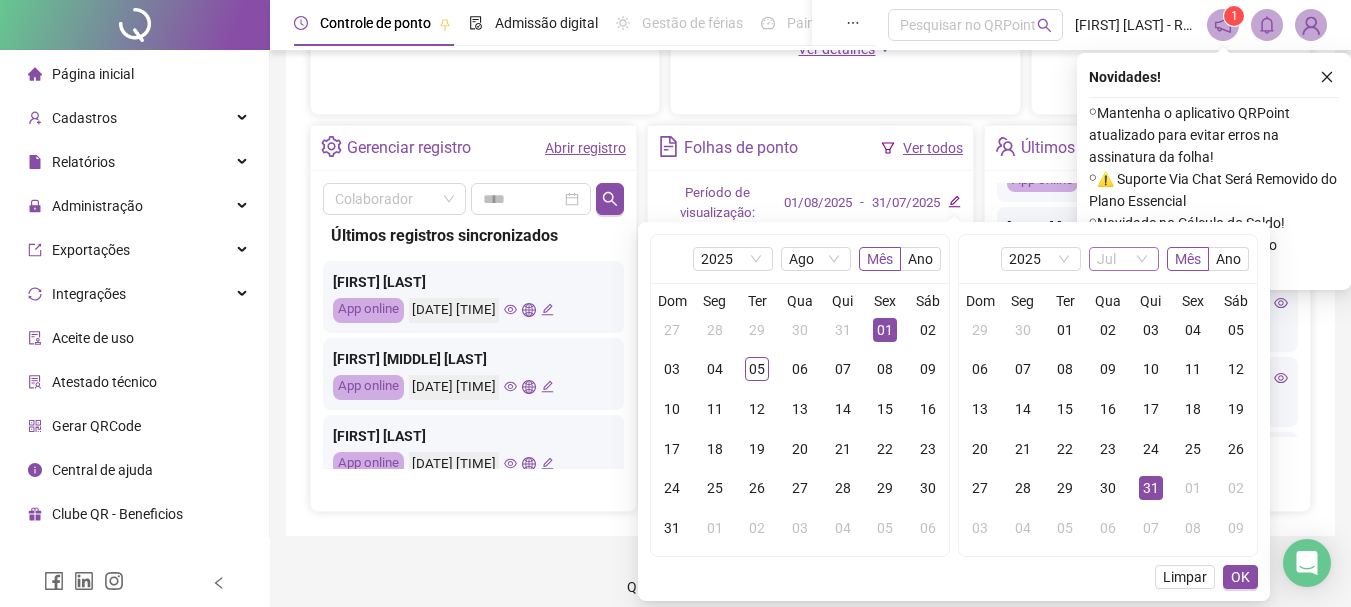 click on "Jul" at bounding box center [1124, 259] 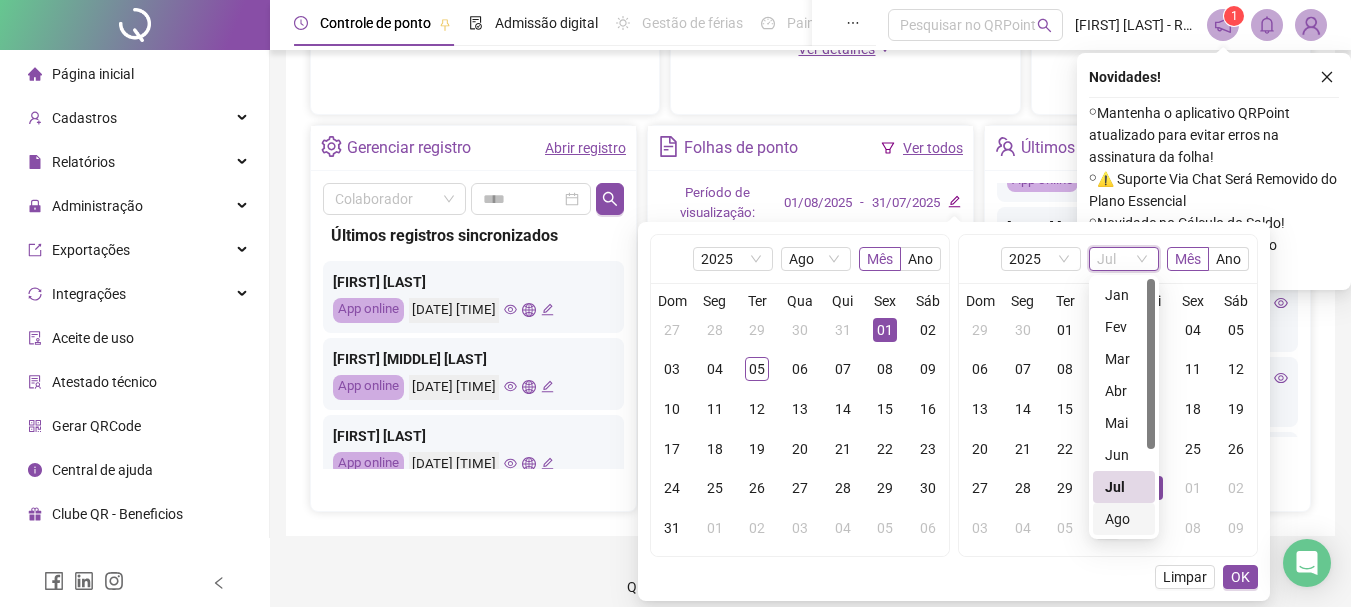 click on "Ago" at bounding box center (1124, 519) 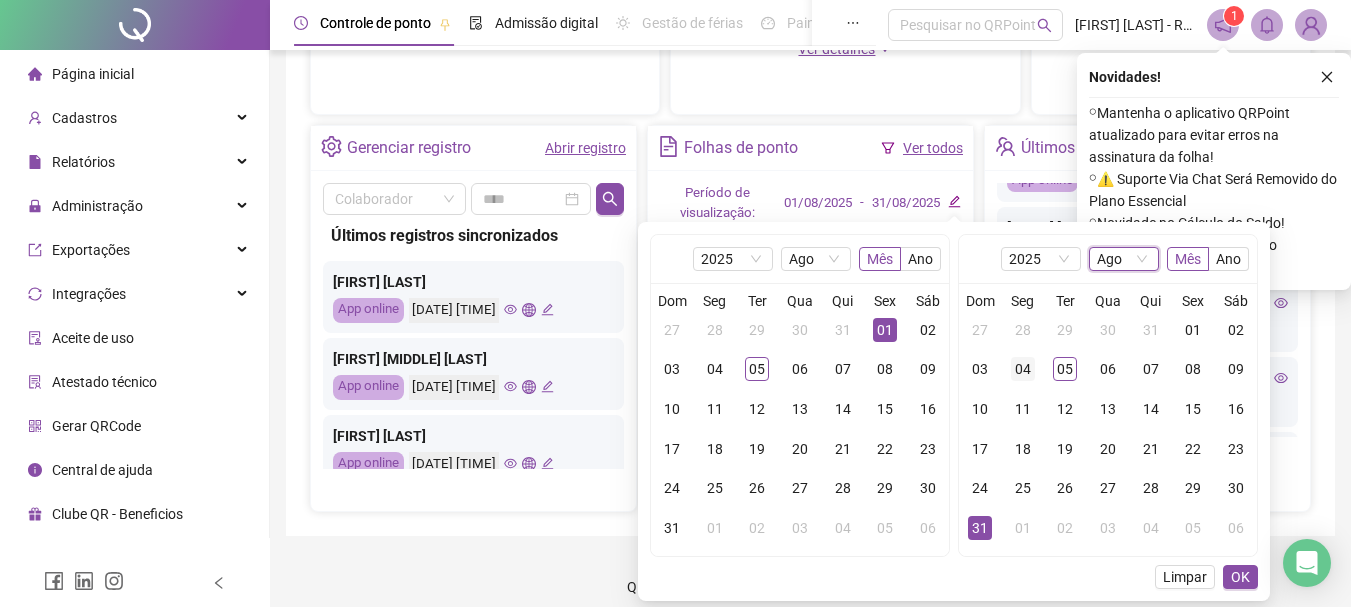 click on "04" at bounding box center [1023, 369] 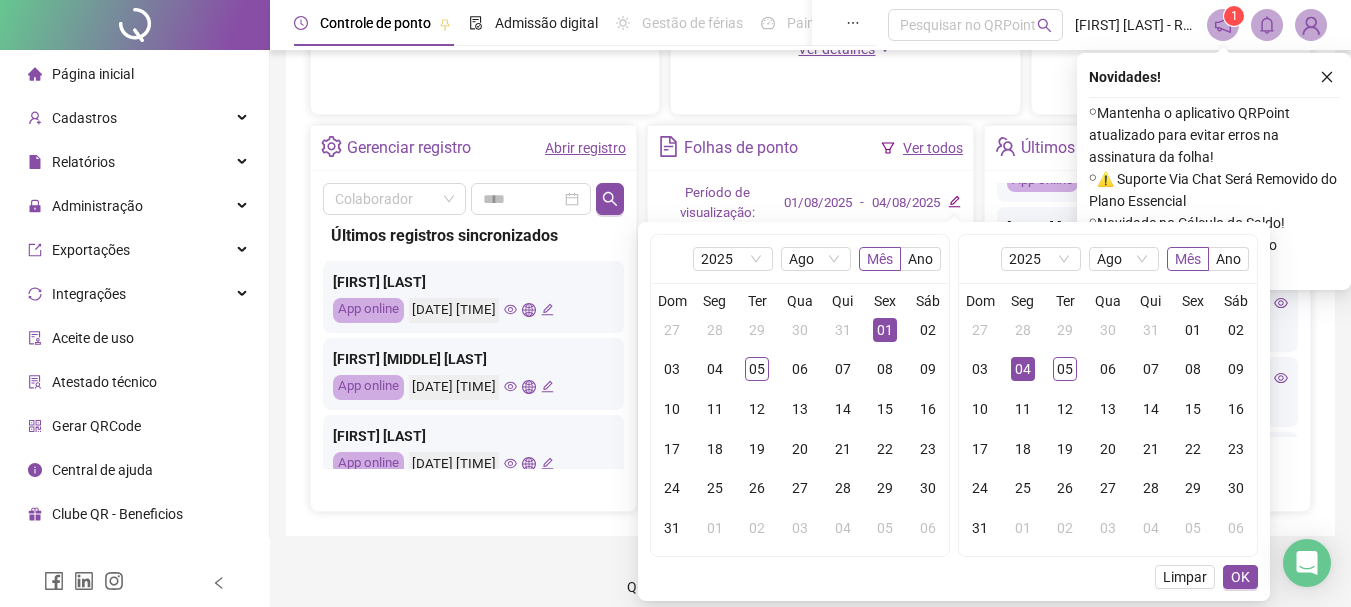 click on "OK" at bounding box center (1240, 577) 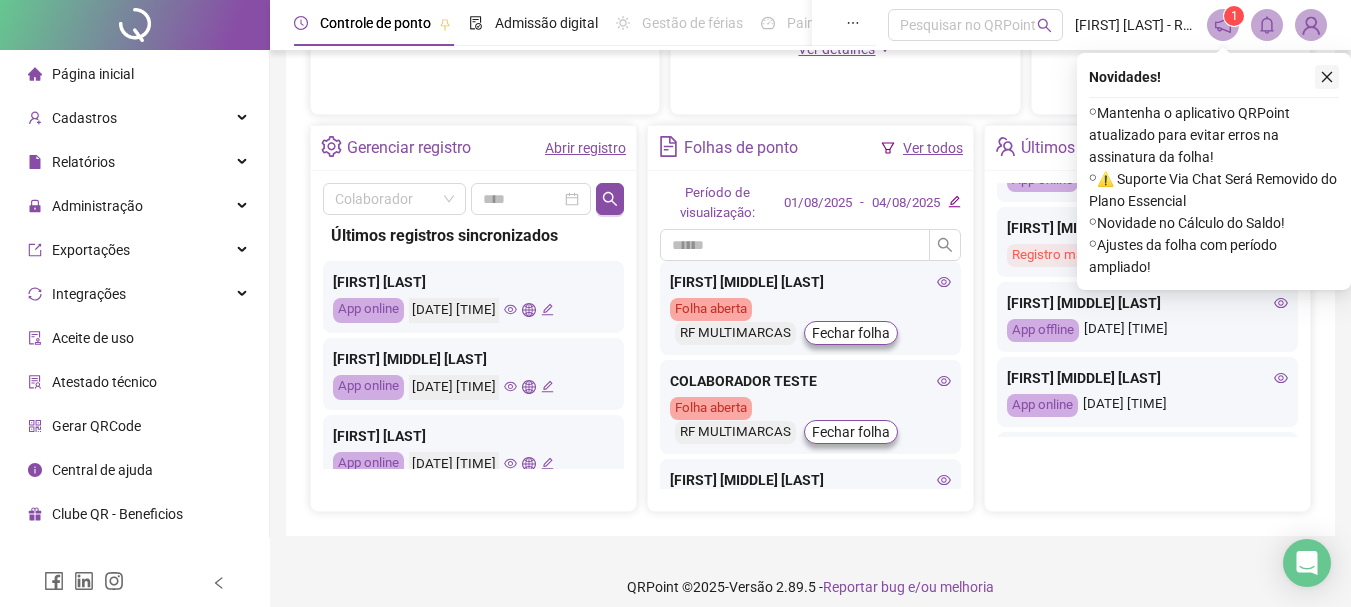 click 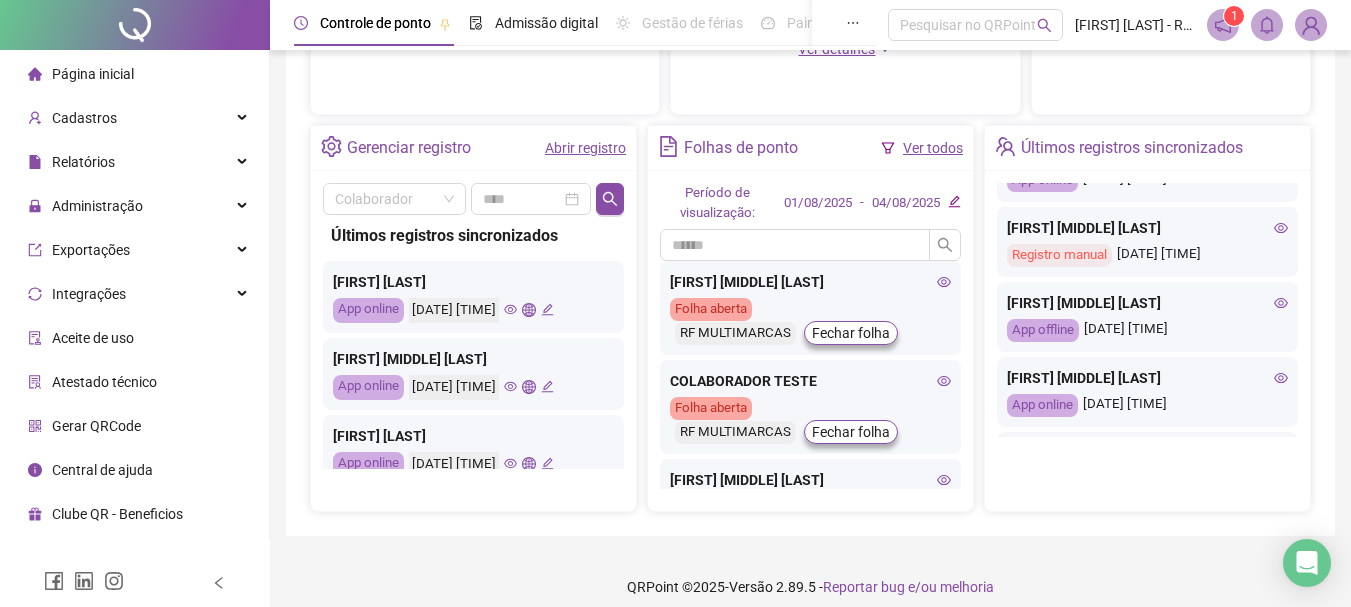 click 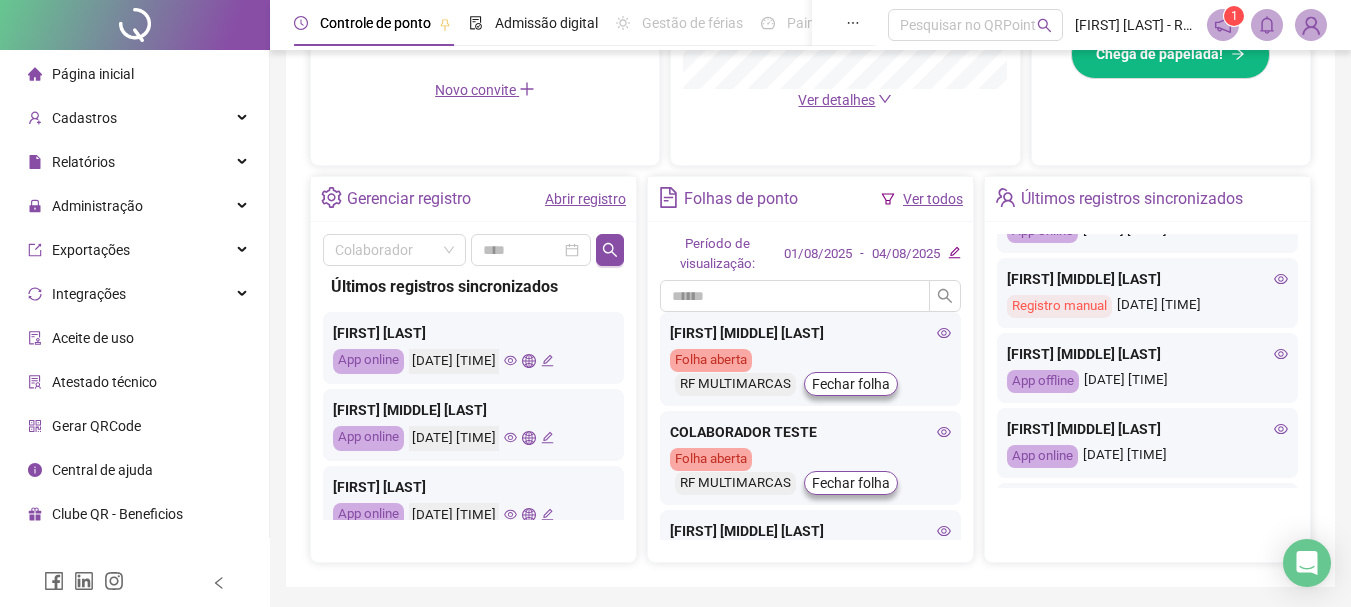 scroll, scrollTop: 600, scrollLeft: 0, axis: vertical 